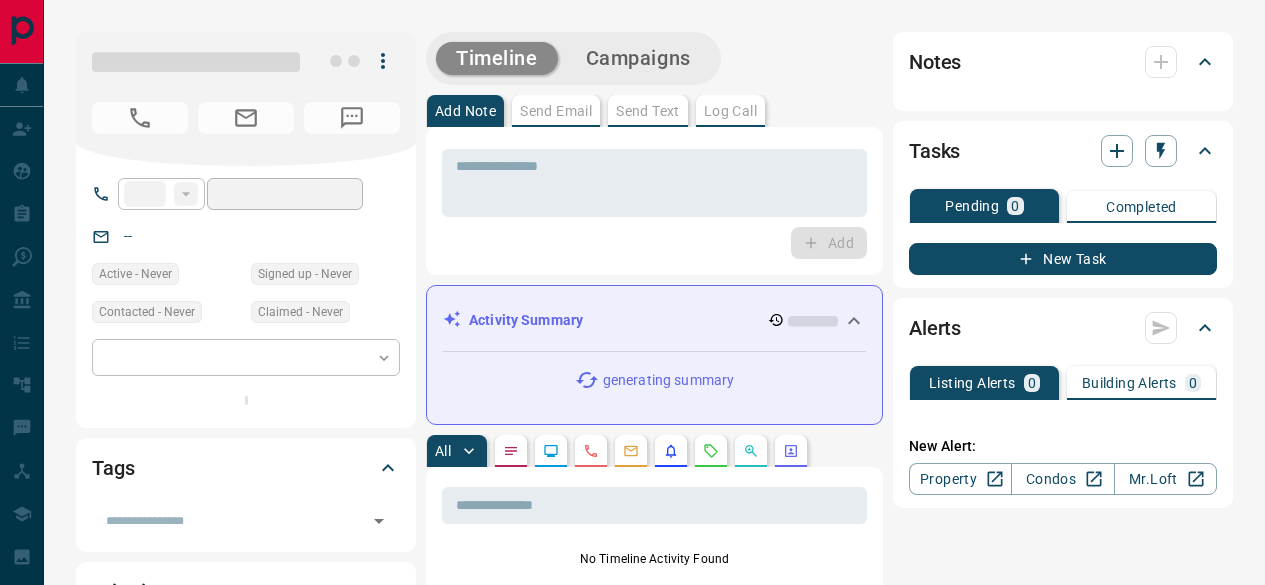 scroll, scrollTop: 0, scrollLeft: 0, axis: both 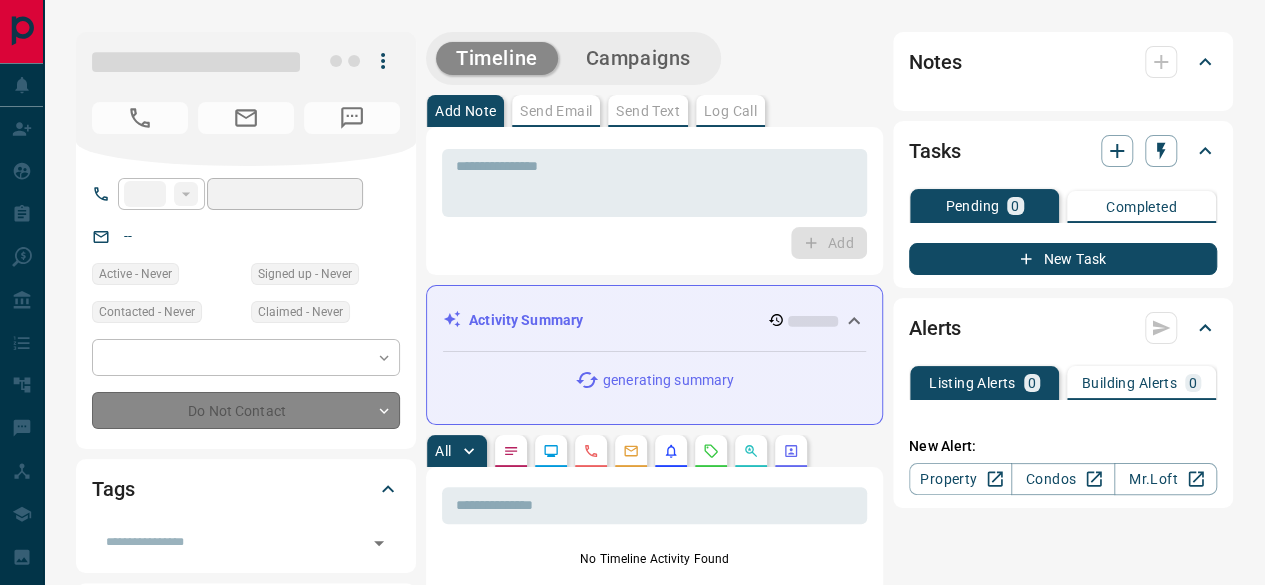type on "**" 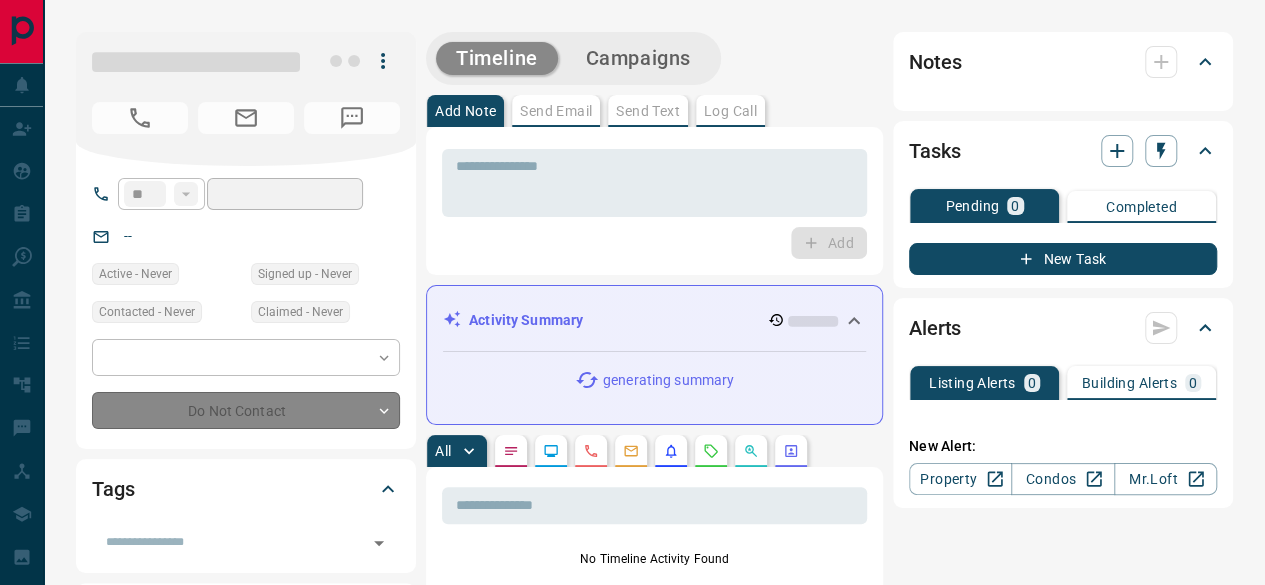 type on "**********" 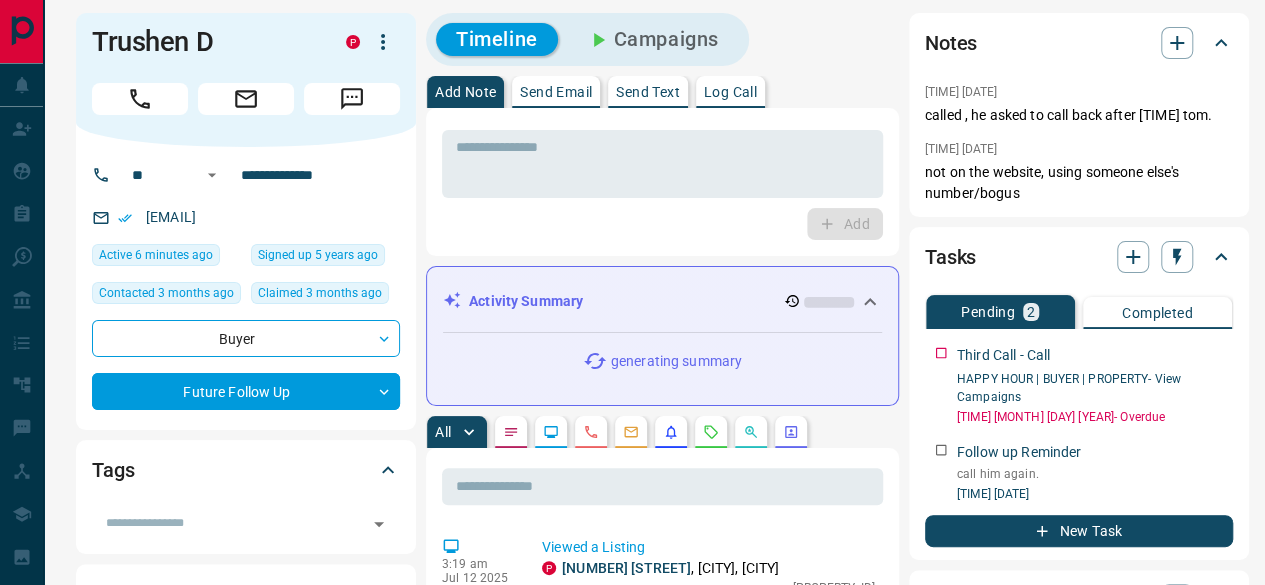 scroll, scrollTop: 0, scrollLeft: 0, axis: both 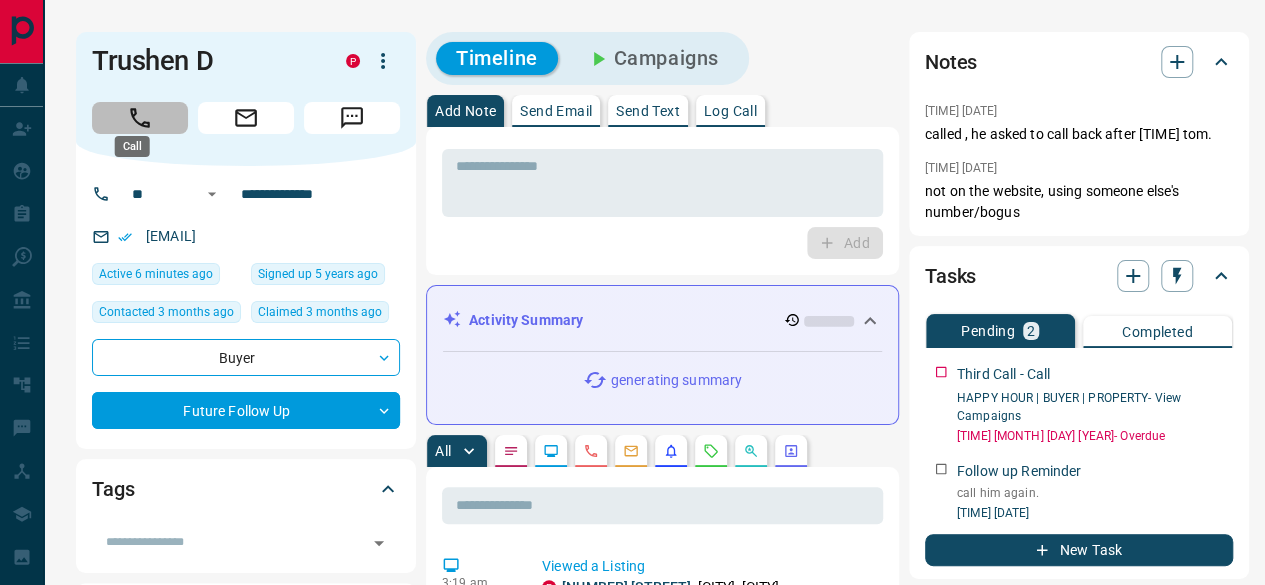 click 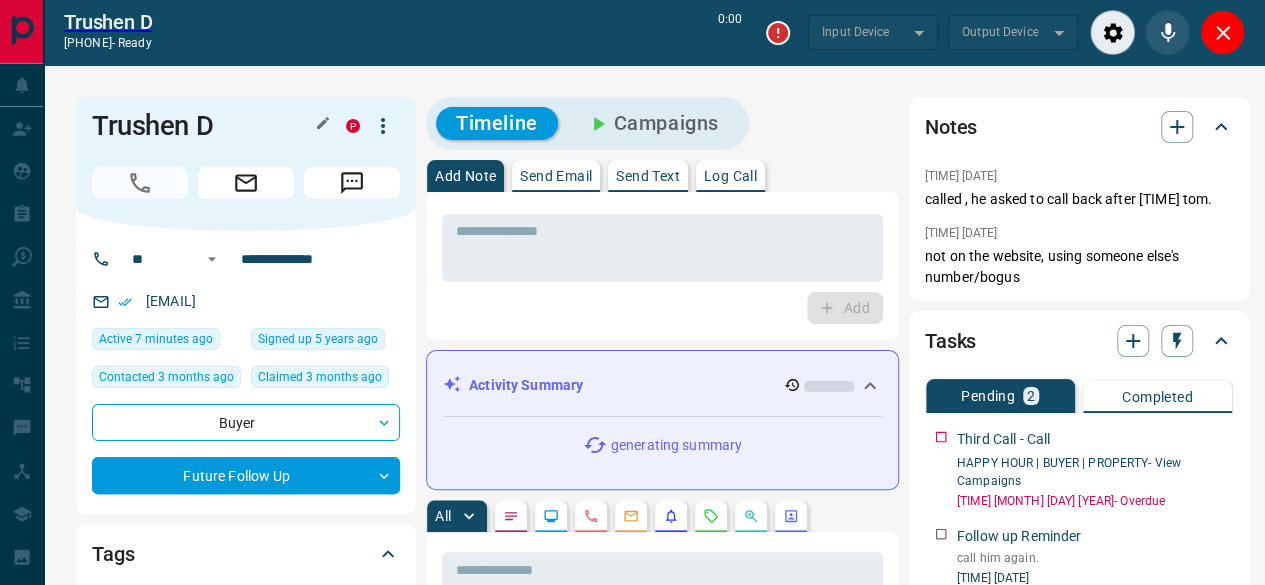 type on "*******" 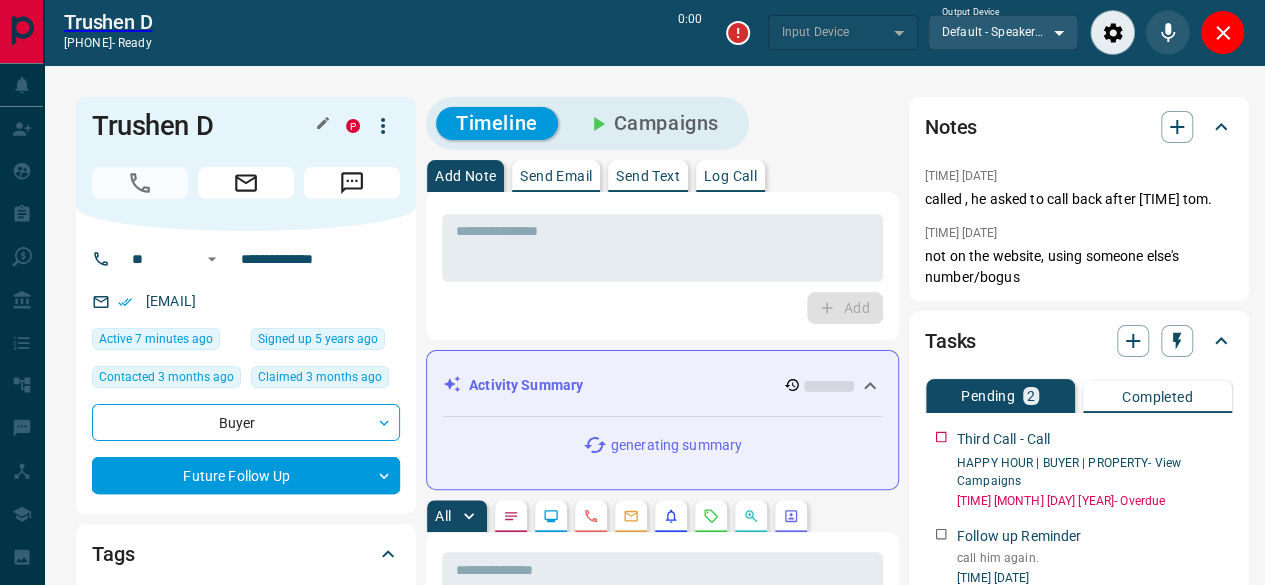 type on "*******" 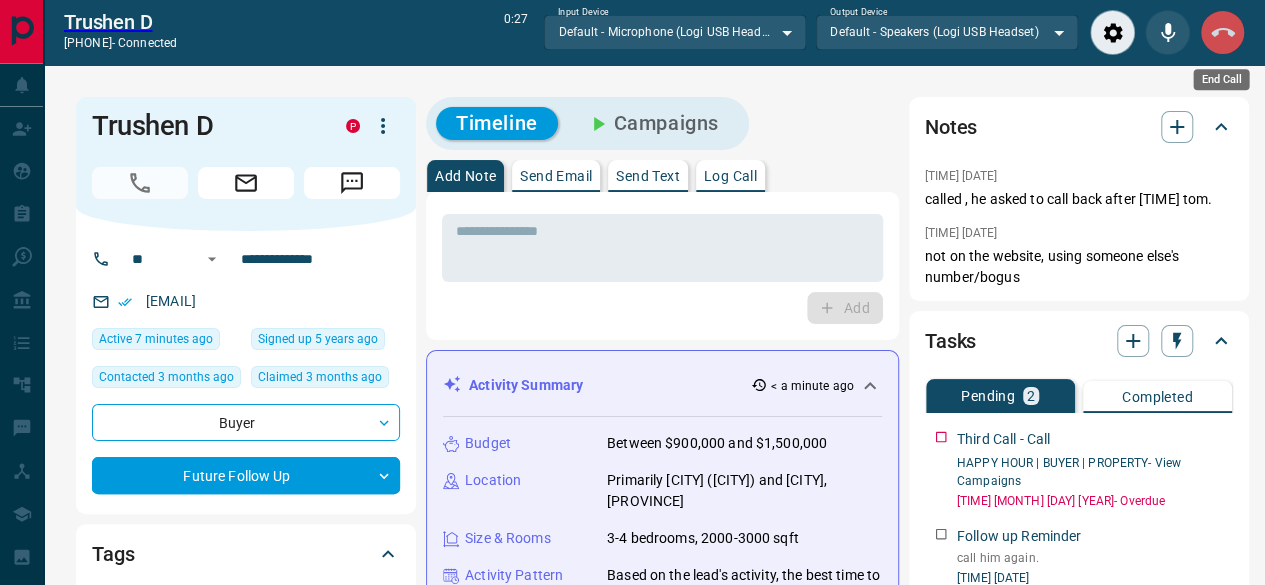 drag, startPoint x: 1229, startPoint y: 39, endPoint x: 15, endPoint y: 203, distance: 1225.0273 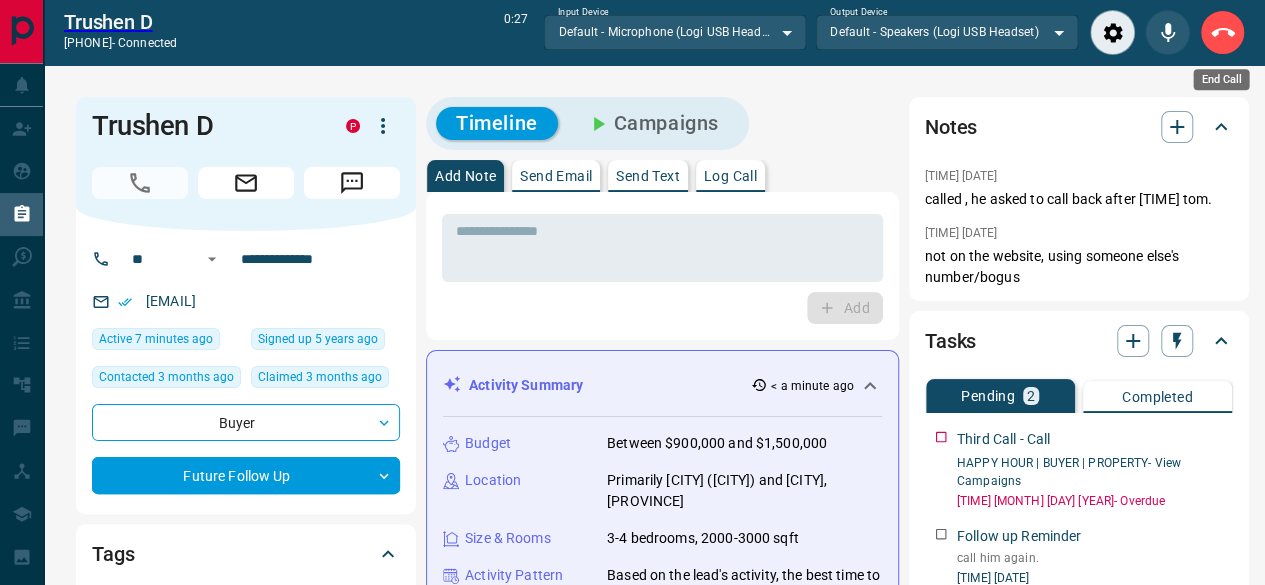click 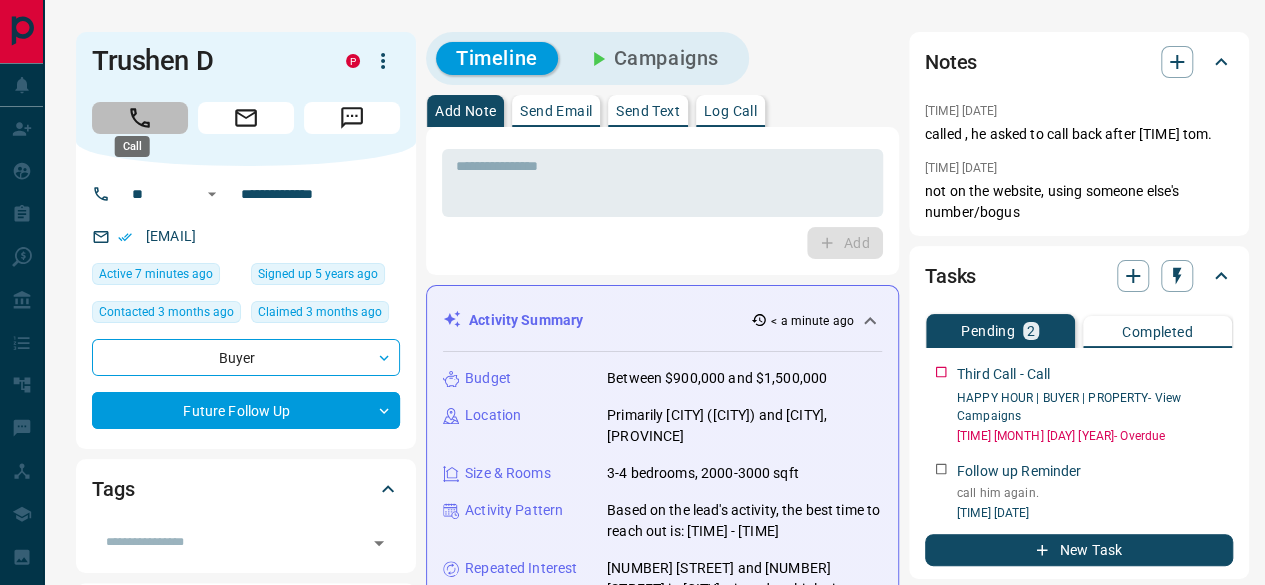 click 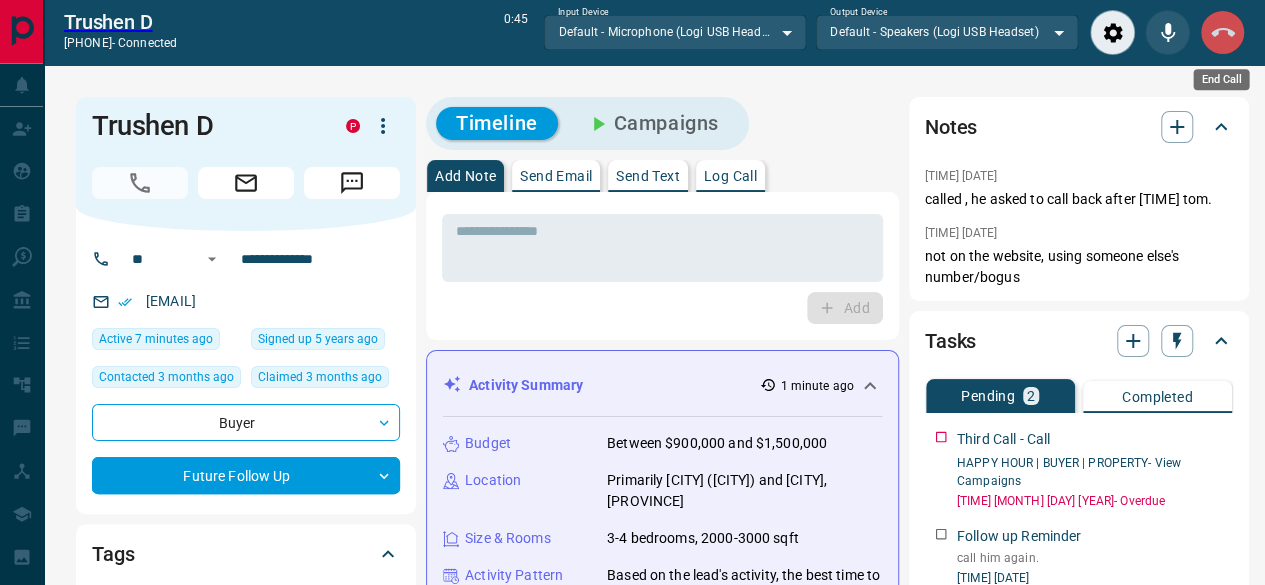 click 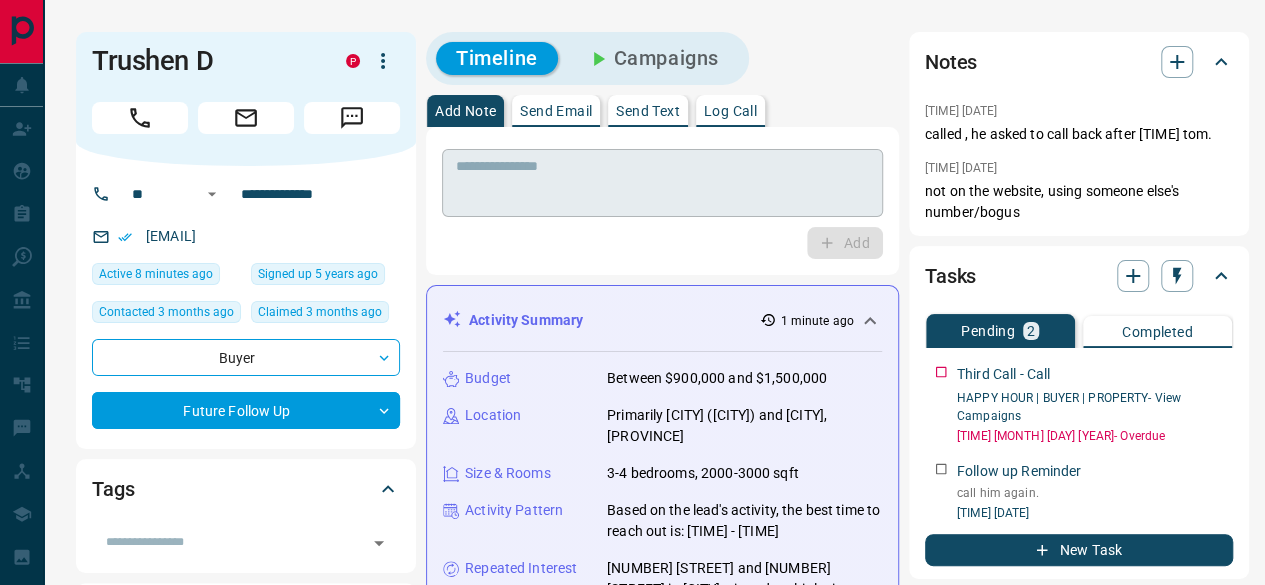 drag, startPoint x: 490, startPoint y: 201, endPoint x: 499, endPoint y: 195, distance: 10.816654 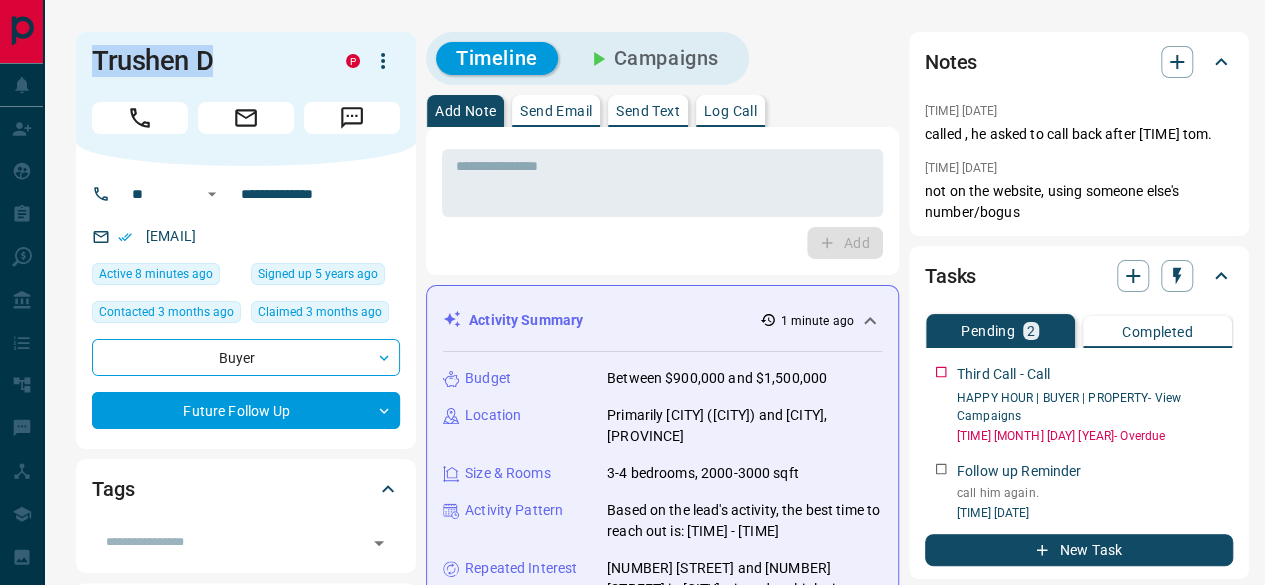 drag, startPoint x: 222, startPoint y: 41, endPoint x: 78, endPoint y: 43, distance: 144.01389 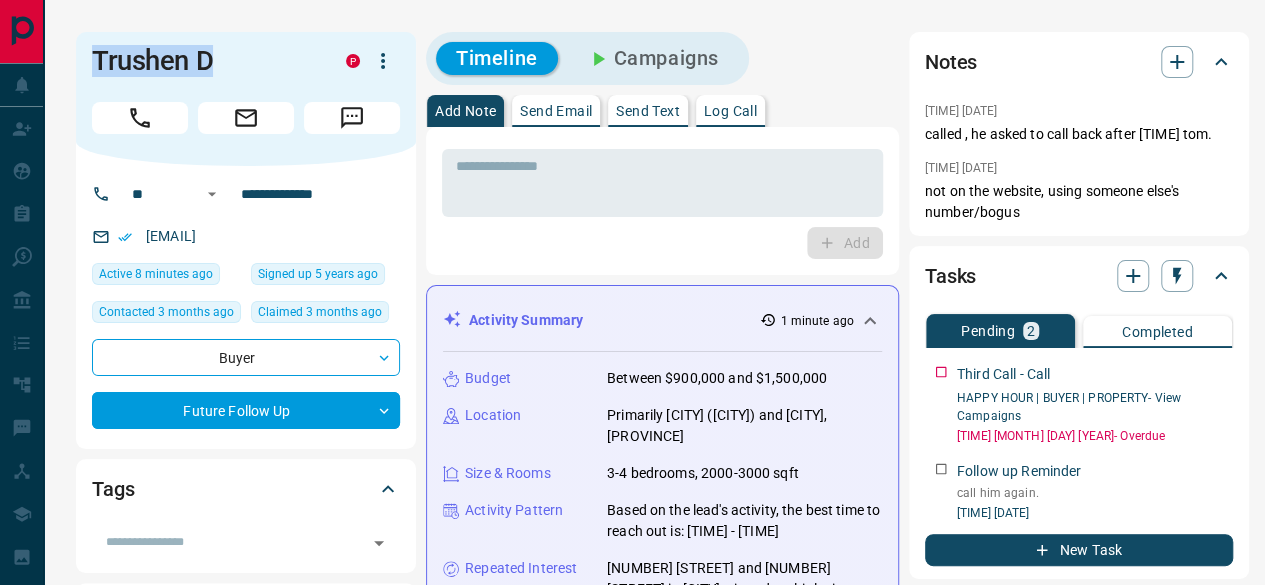 click on "[LAST_NAME] P" at bounding box center (246, 99) 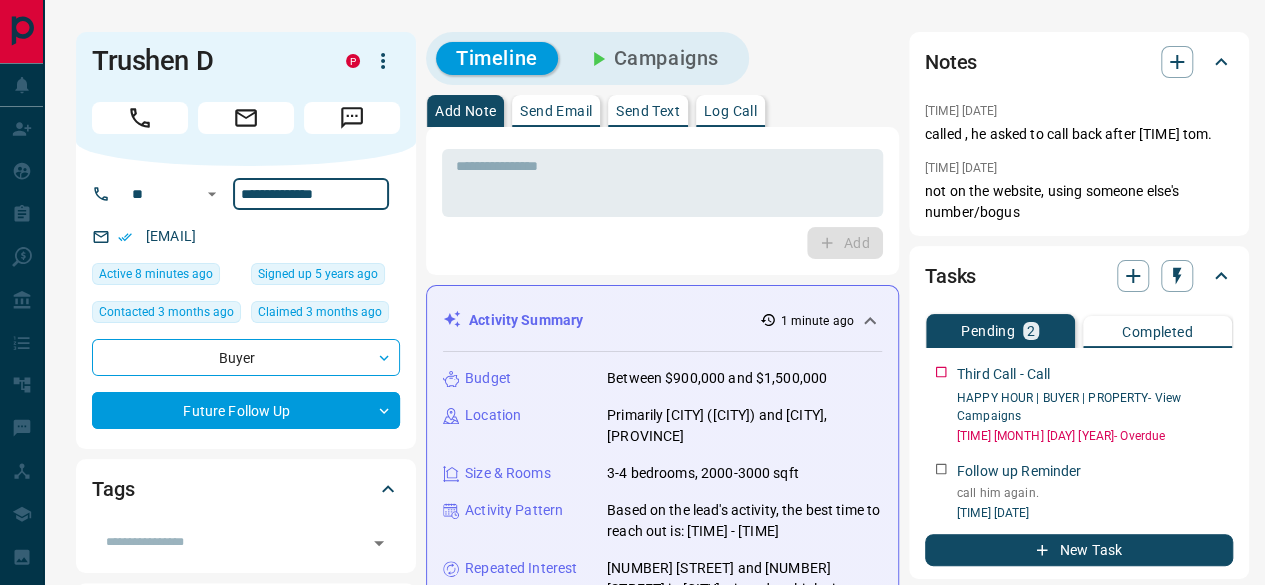 click on "**********" at bounding box center (311, 194) 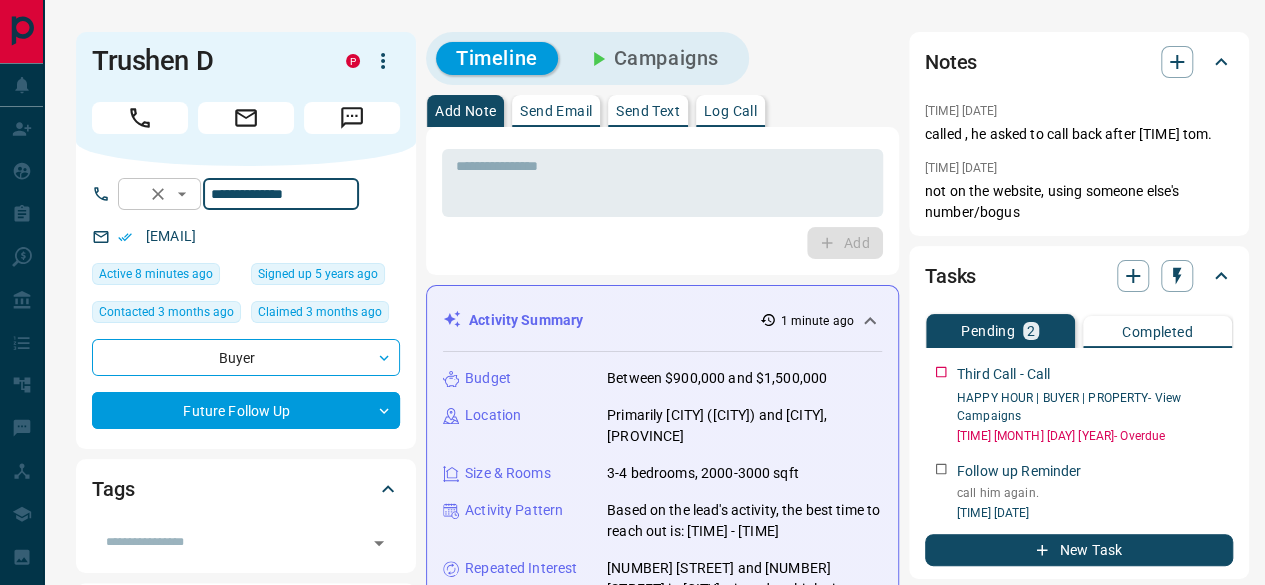 drag, startPoint x: 336, startPoint y: 181, endPoint x: 550, endPoint y: 270, distance: 231.76929 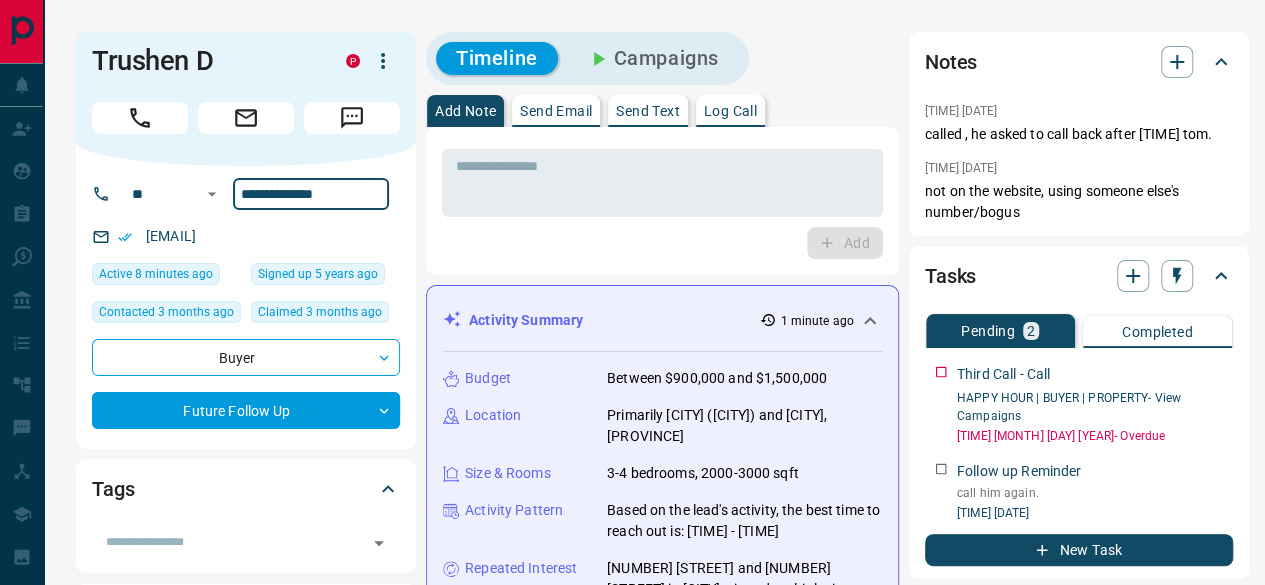 click on "**********" at bounding box center (253, 194) 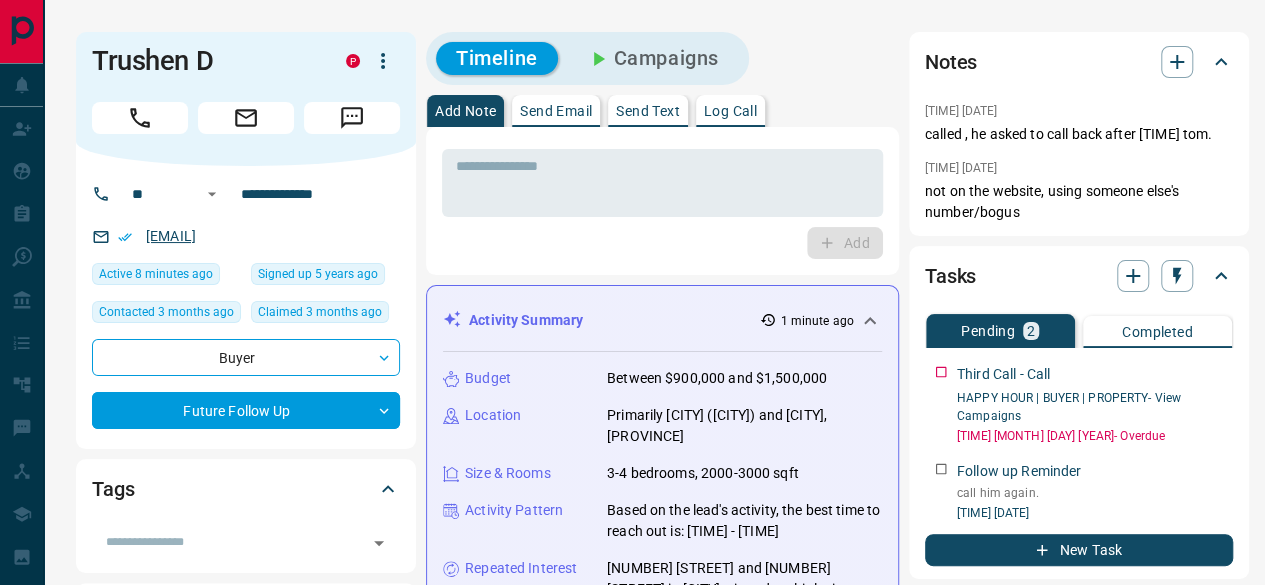 drag, startPoint x: 290, startPoint y: 221, endPoint x: 224, endPoint y: 231, distance: 66.75328 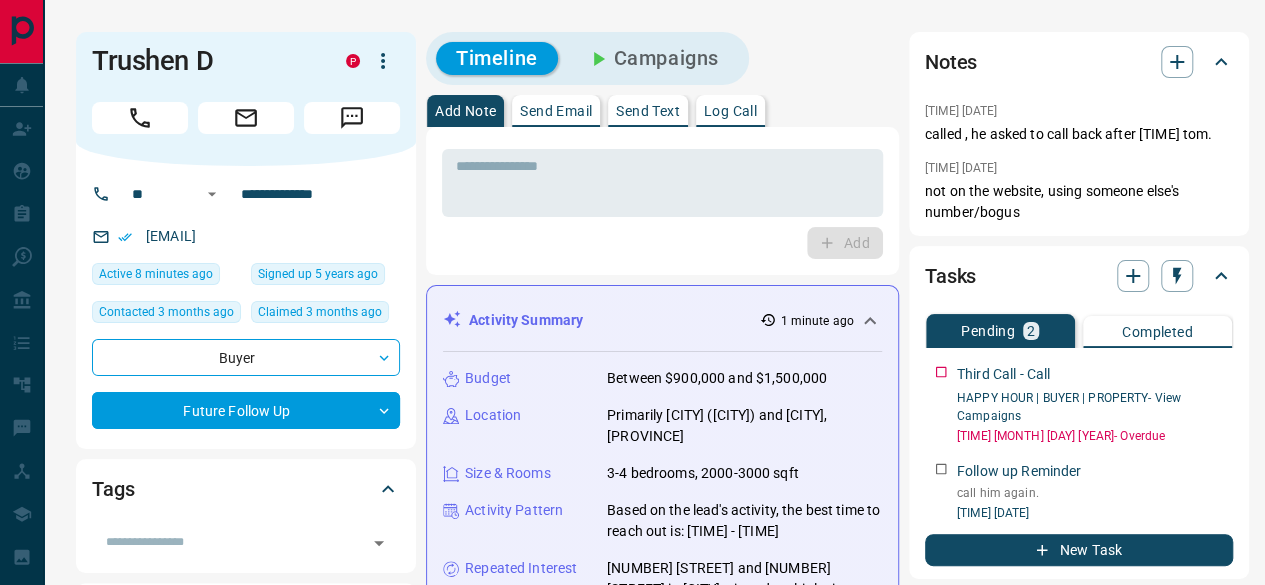 copy on "[EMAIL]" 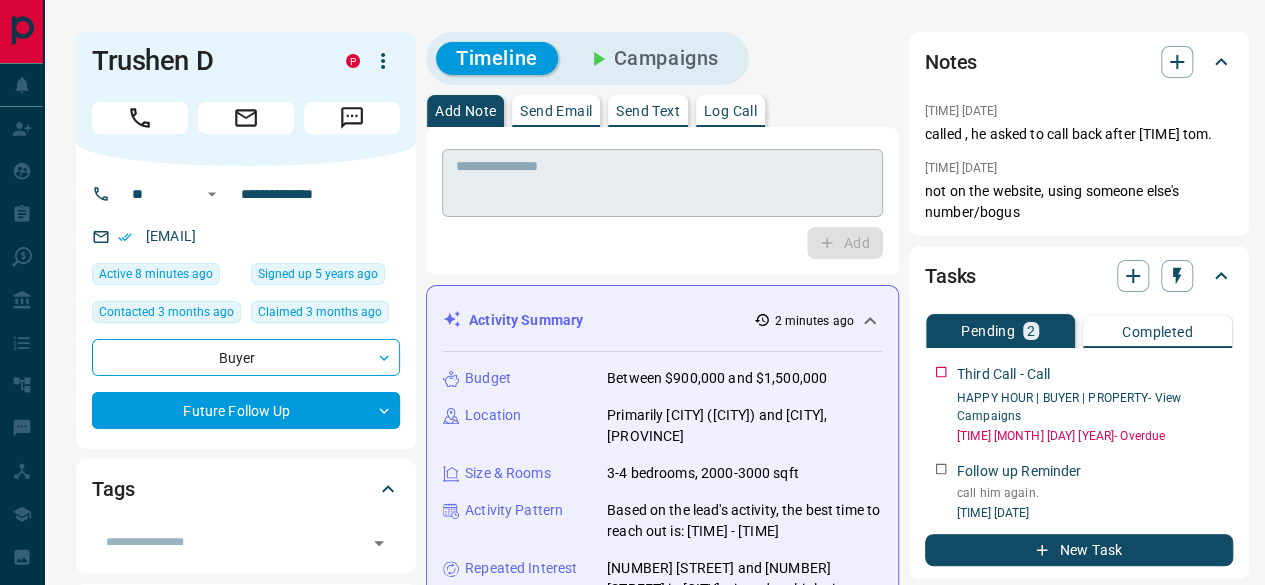 click at bounding box center [662, 183] 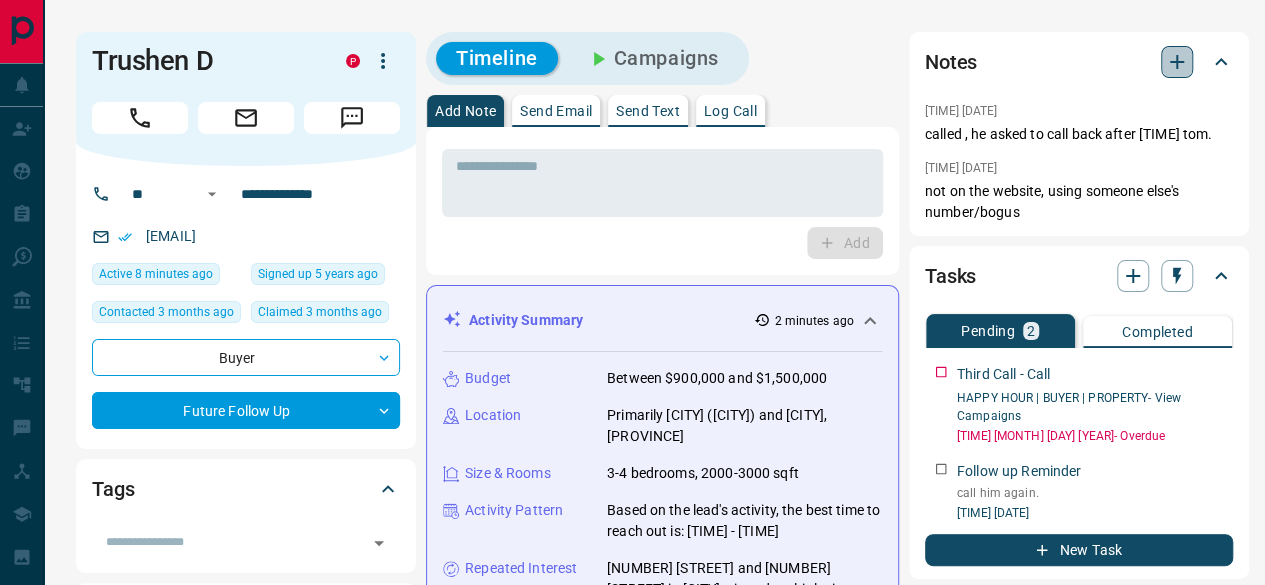 click 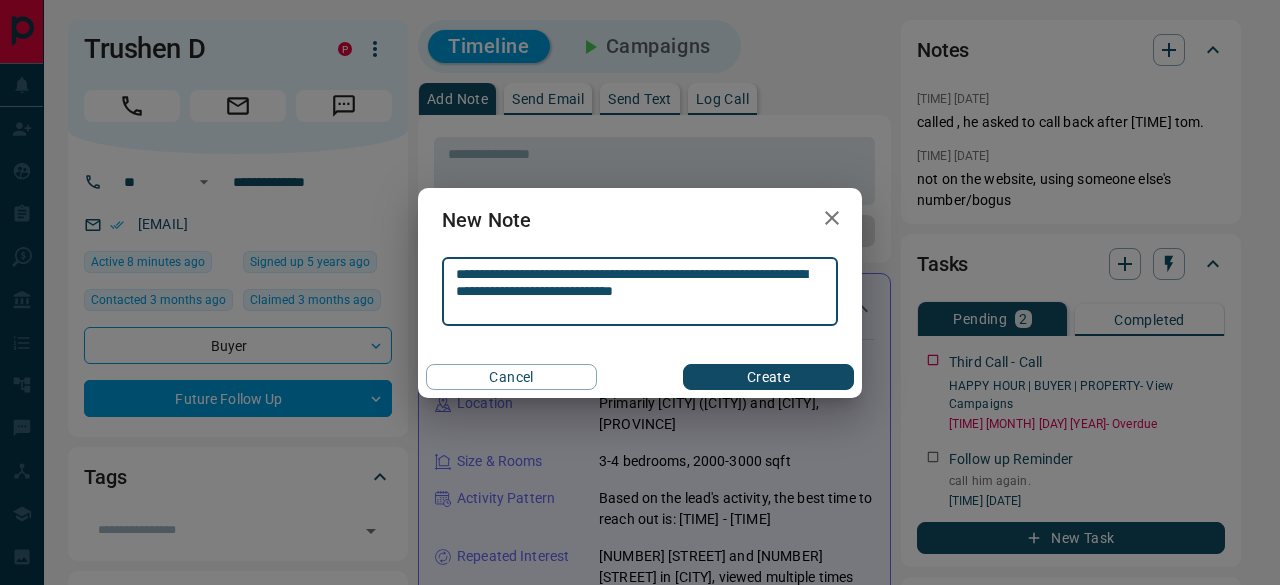 type on "**********" 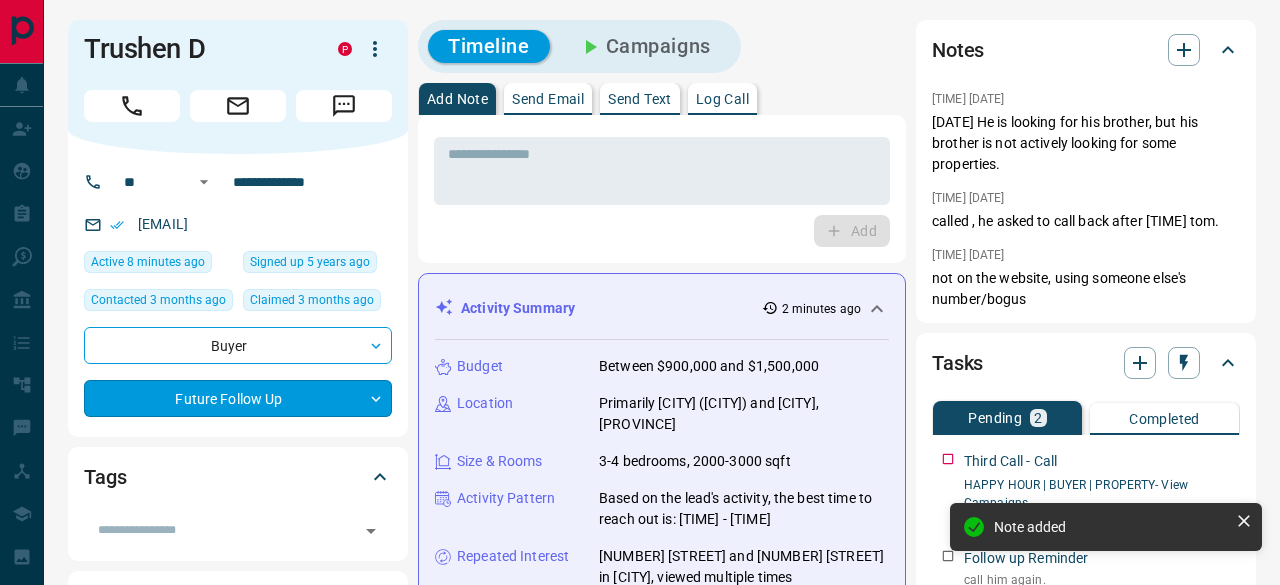 click on "**********" at bounding box center [640, 1225] 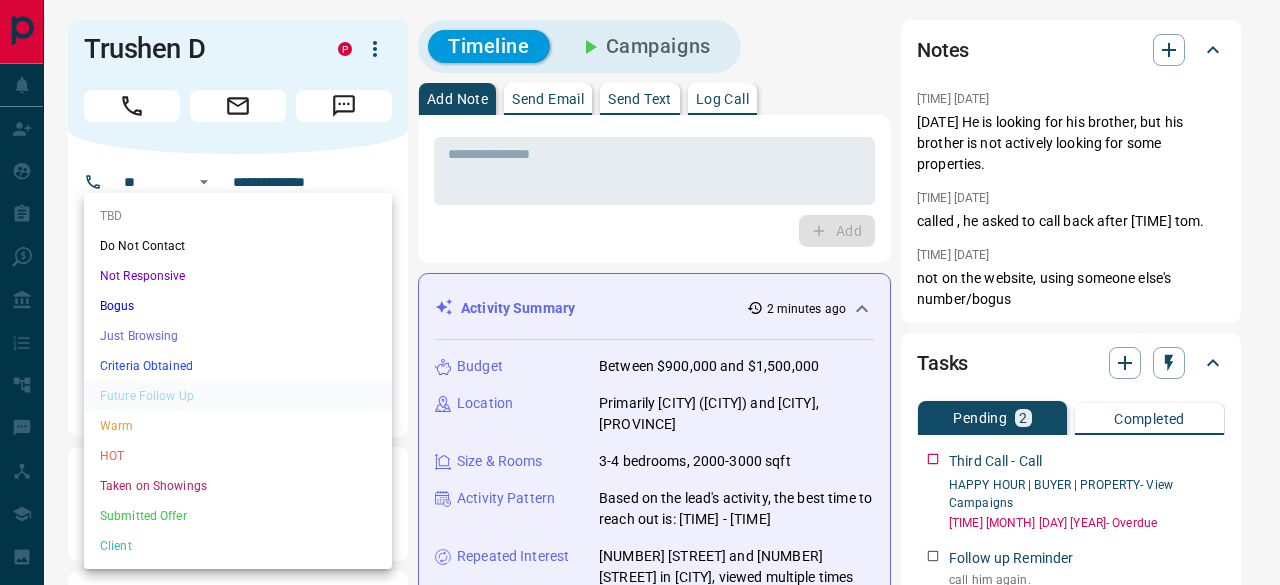 click on "Just Browsing" at bounding box center [238, 336] 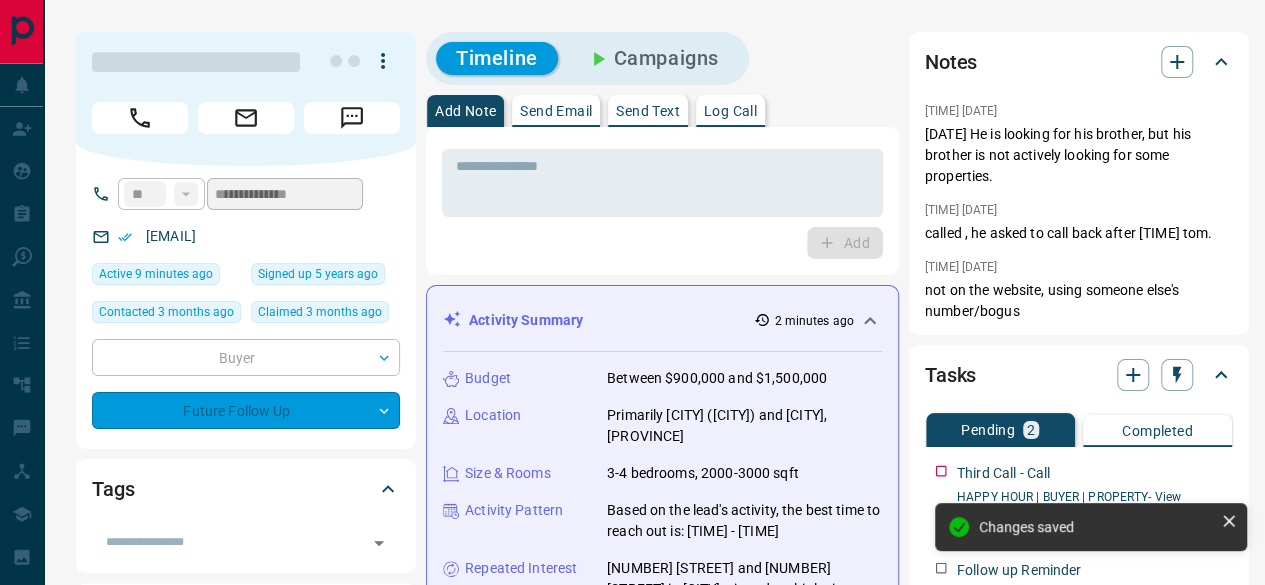 type on "*" 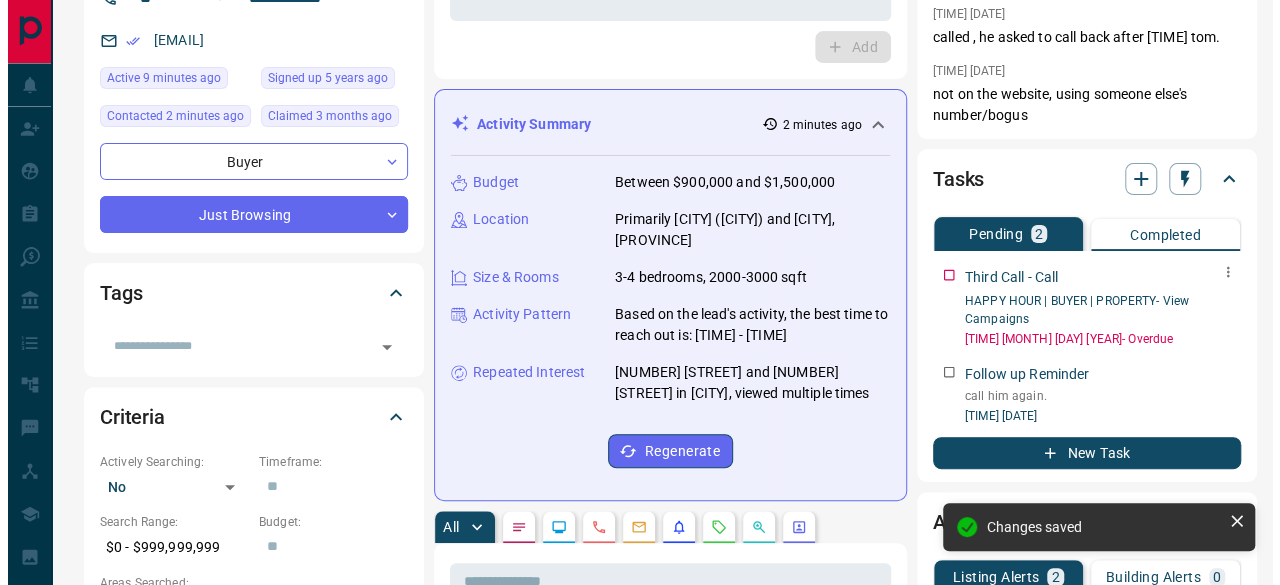 scroll, scrollTop: 200, scrollLeft: 0, axis: vertical 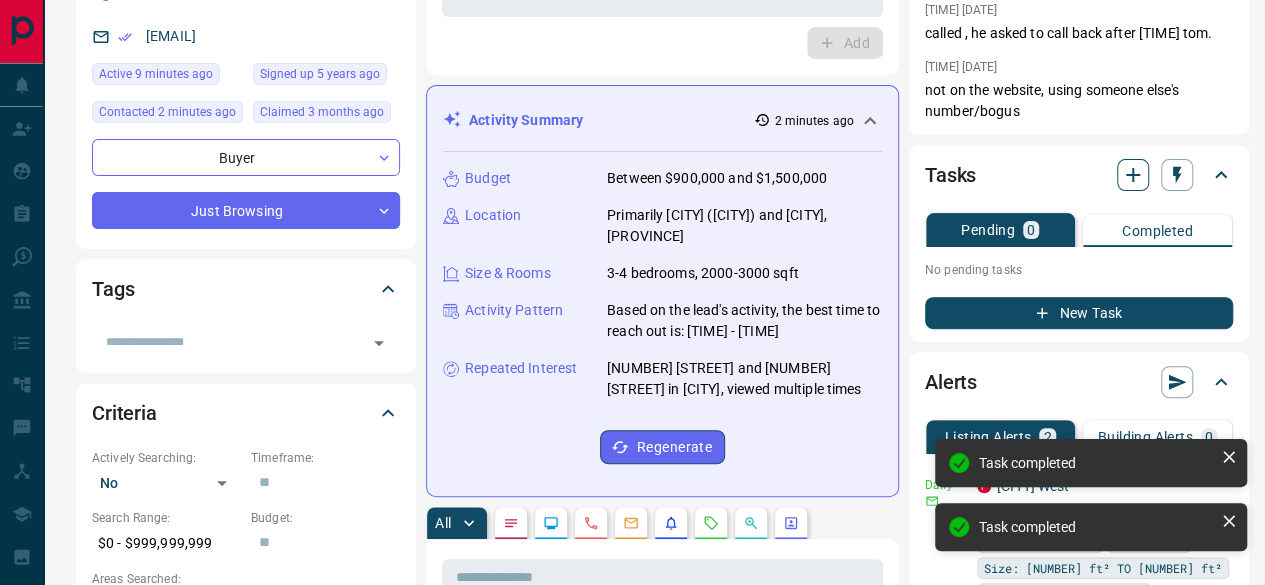 click 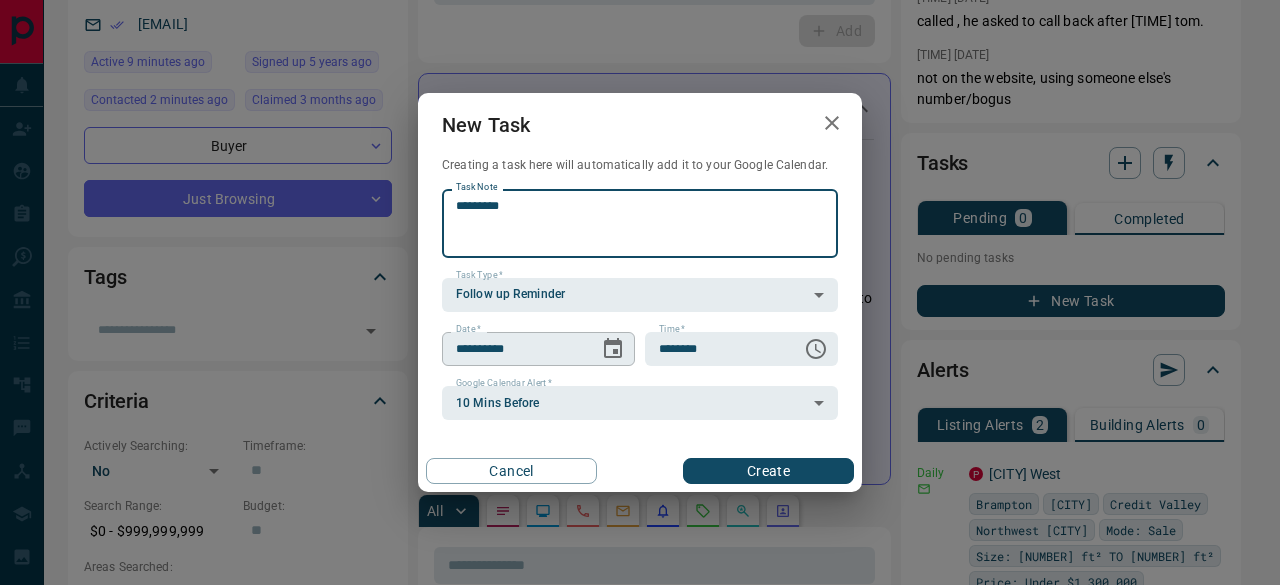 type on "*********" 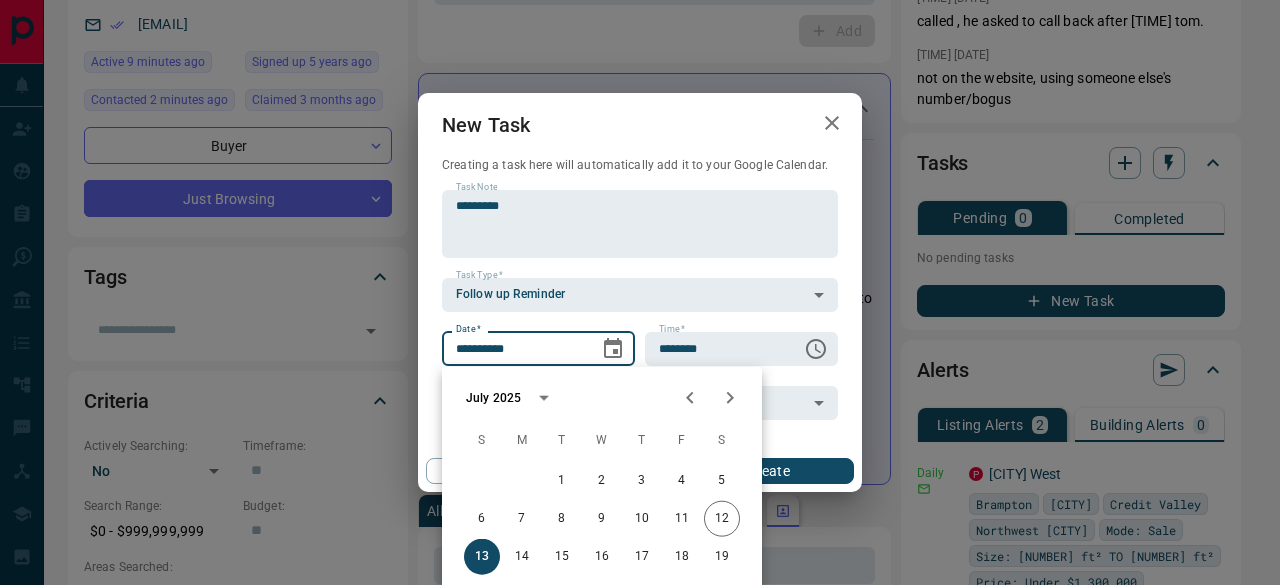 click at bounding box center [730, 398] 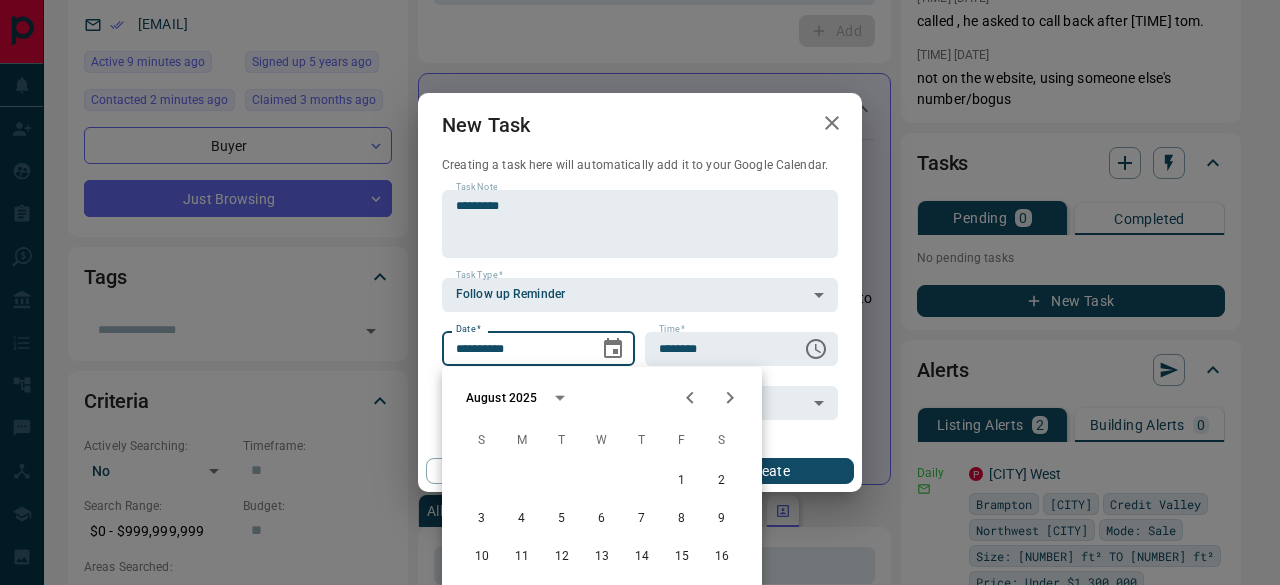 click 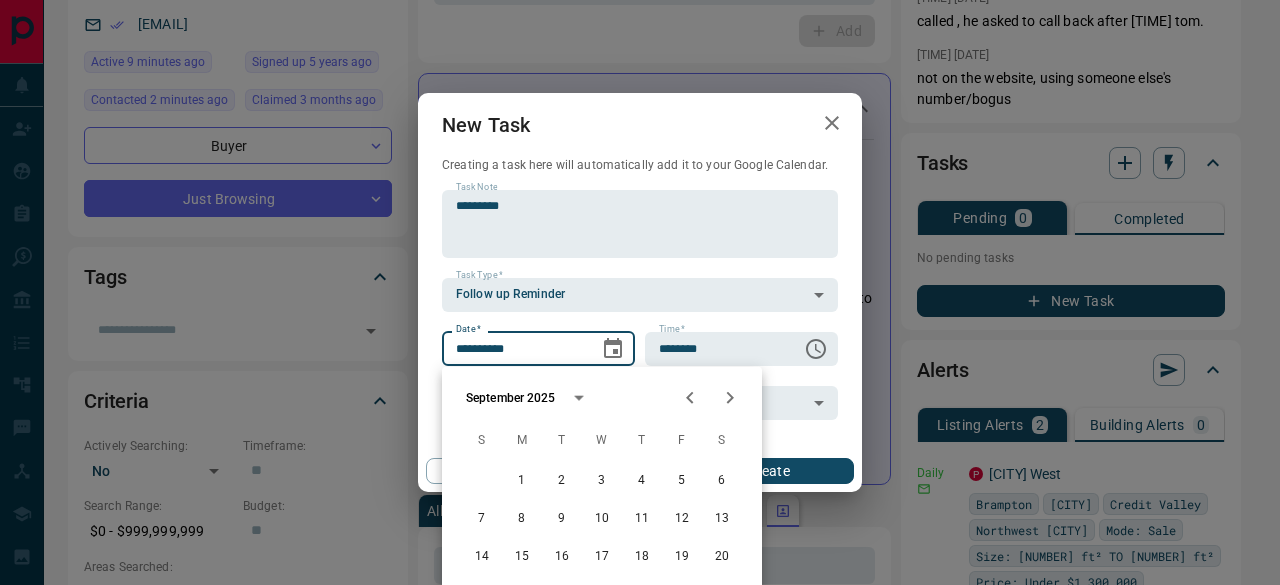 click 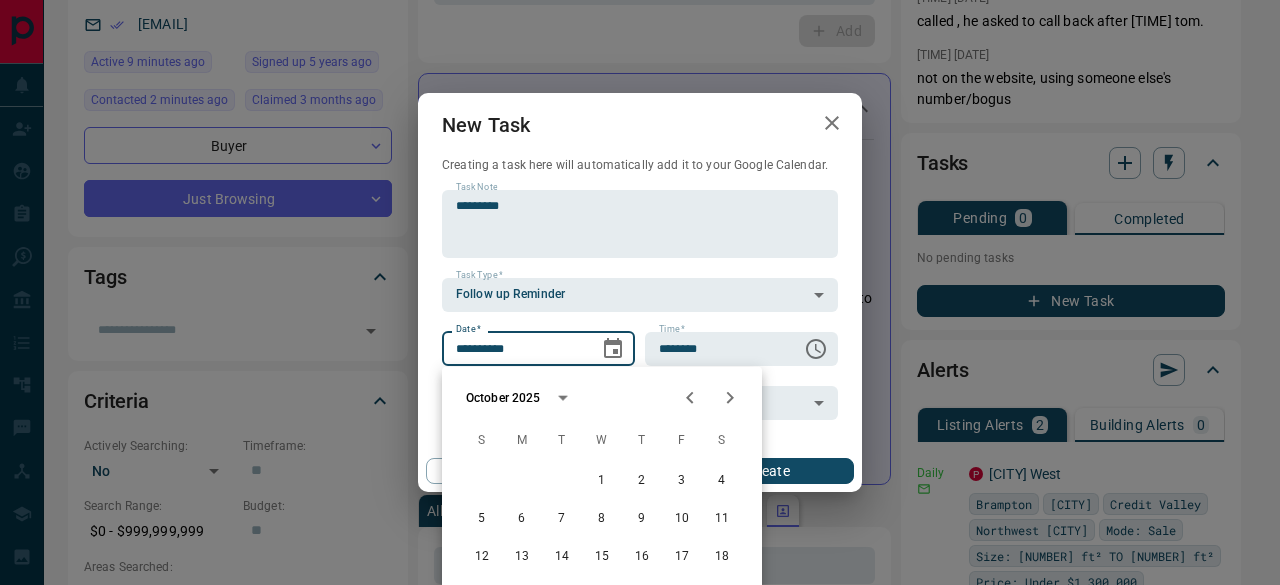 click 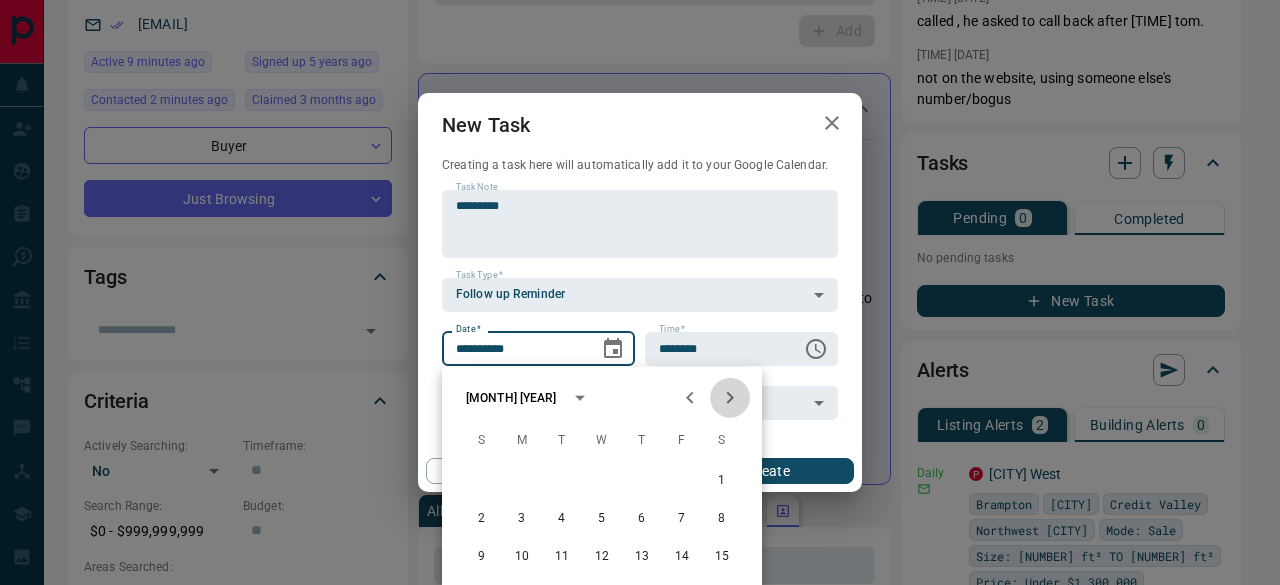 click 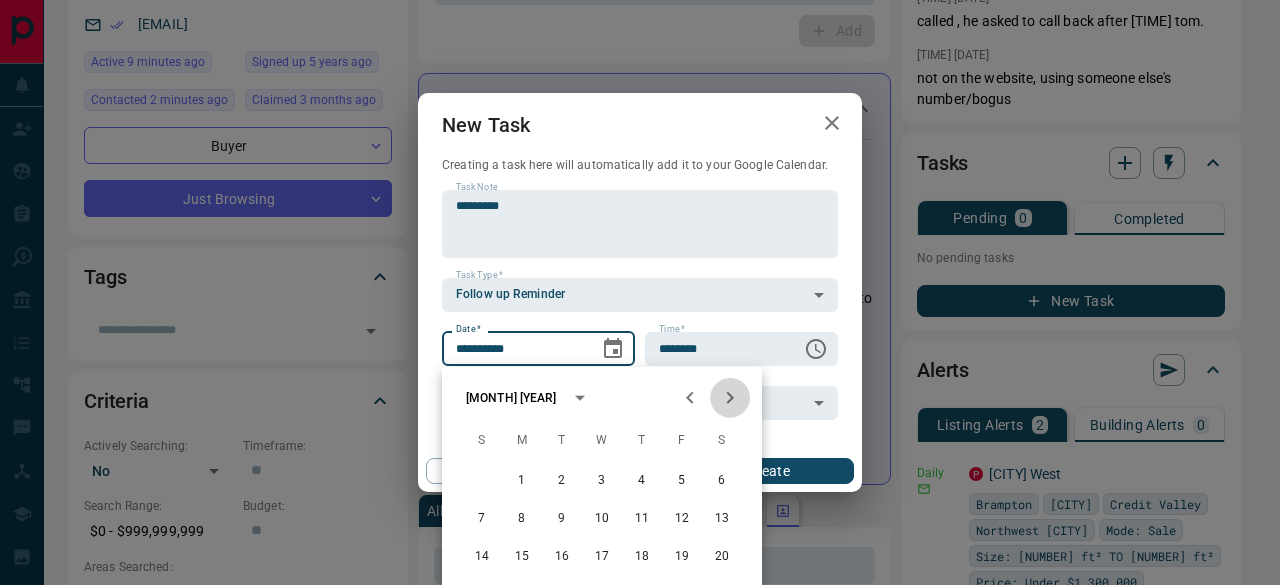 click 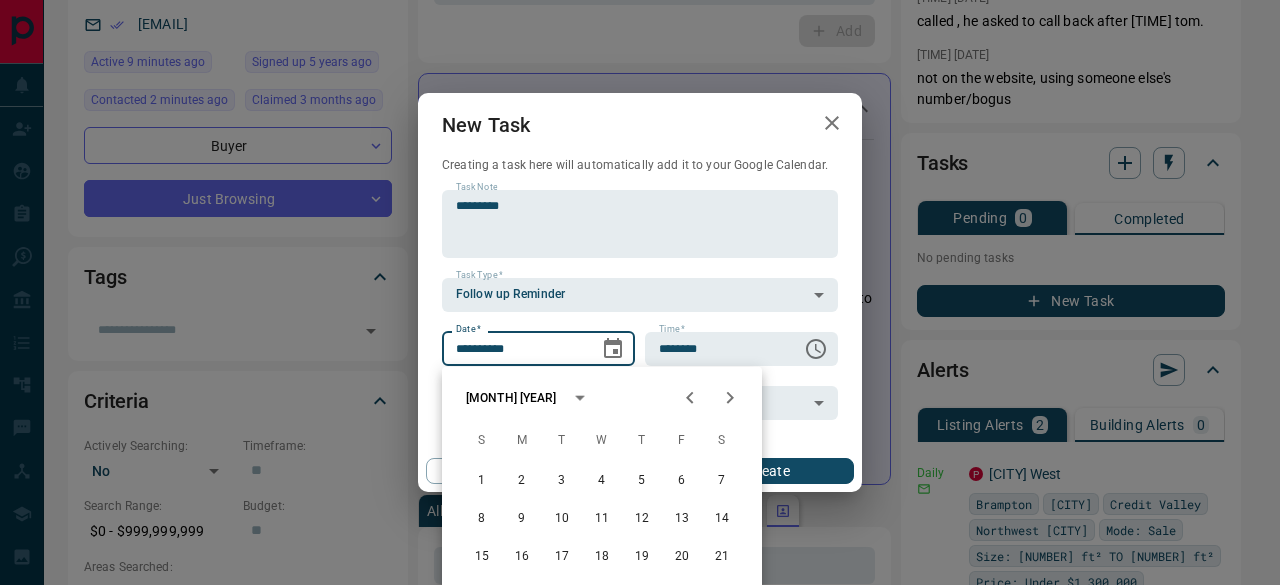 click 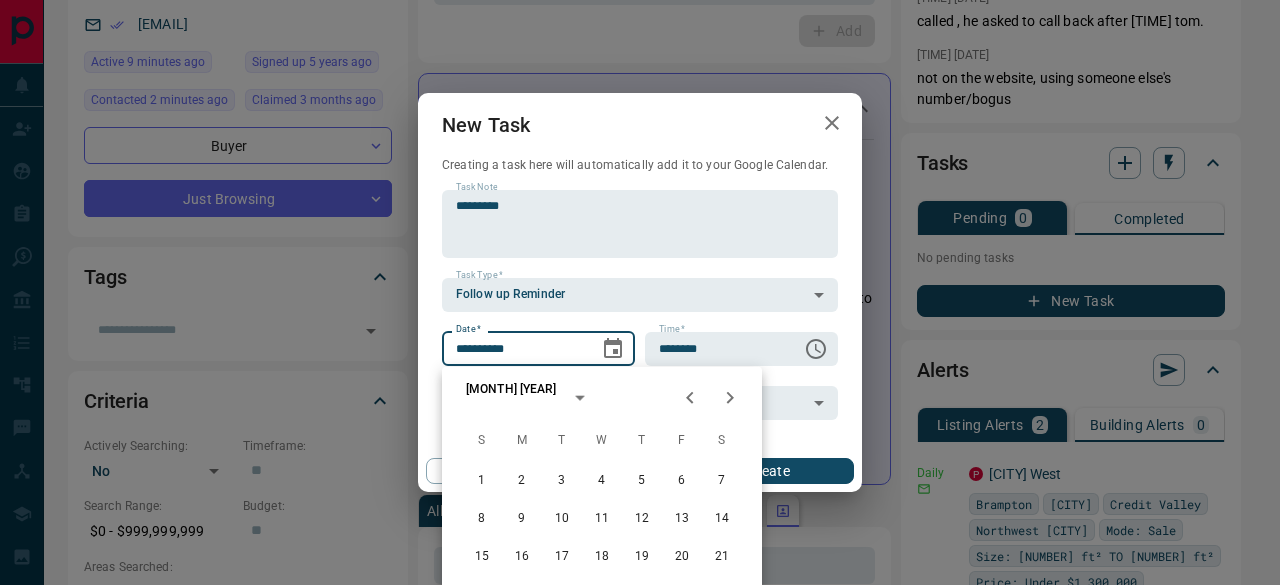 click 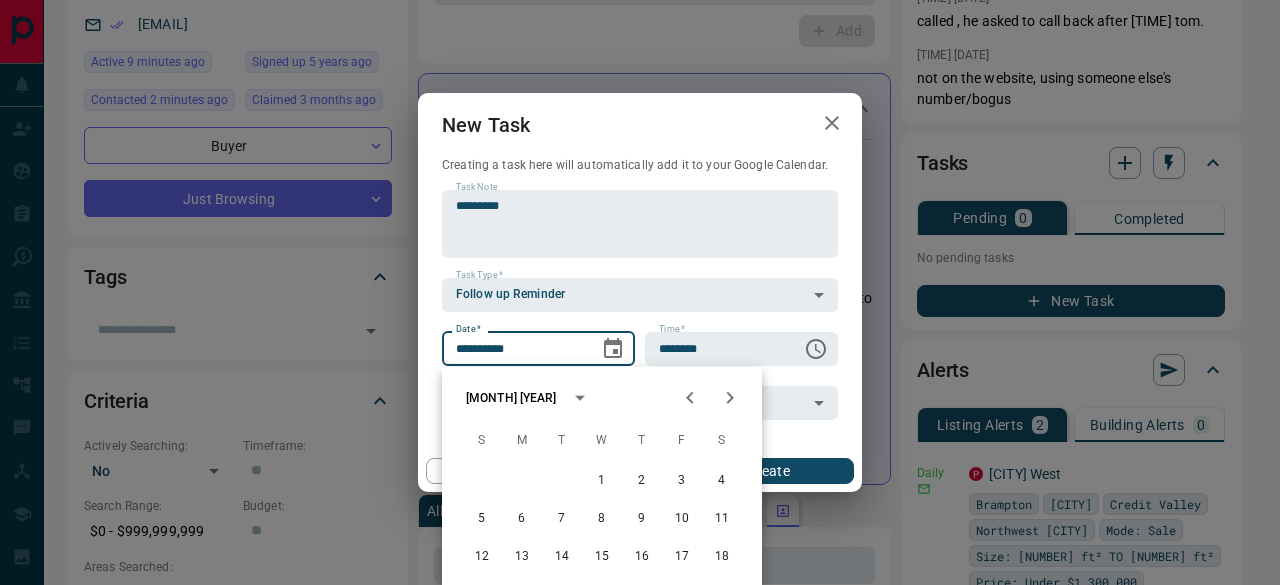 click 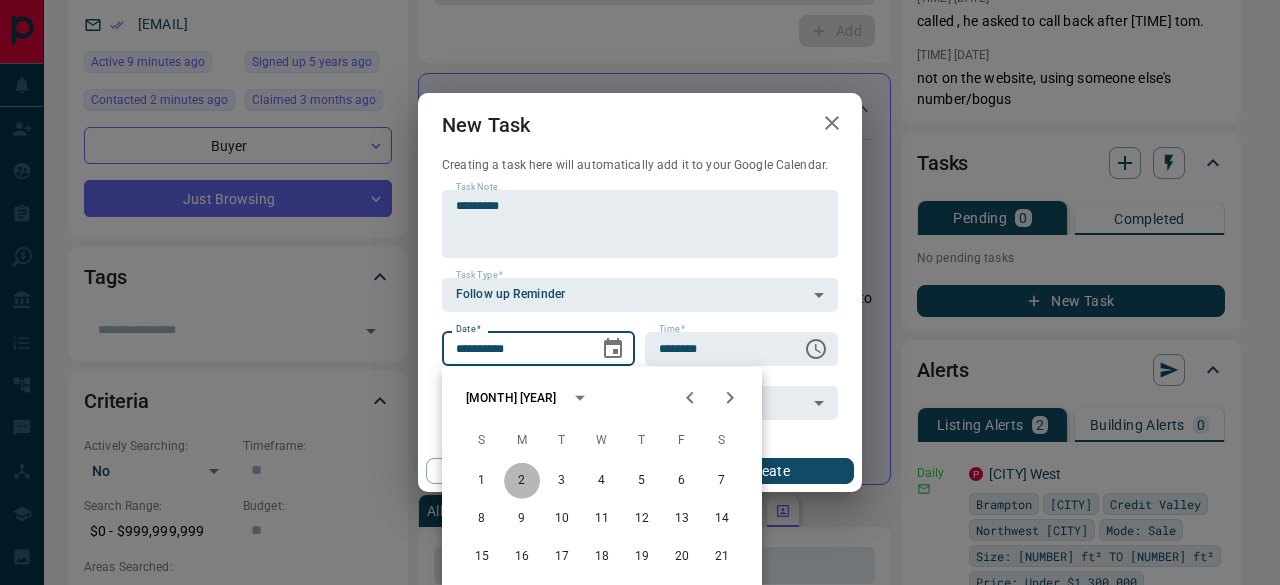 click on "2" at bounding box center [522, 481] 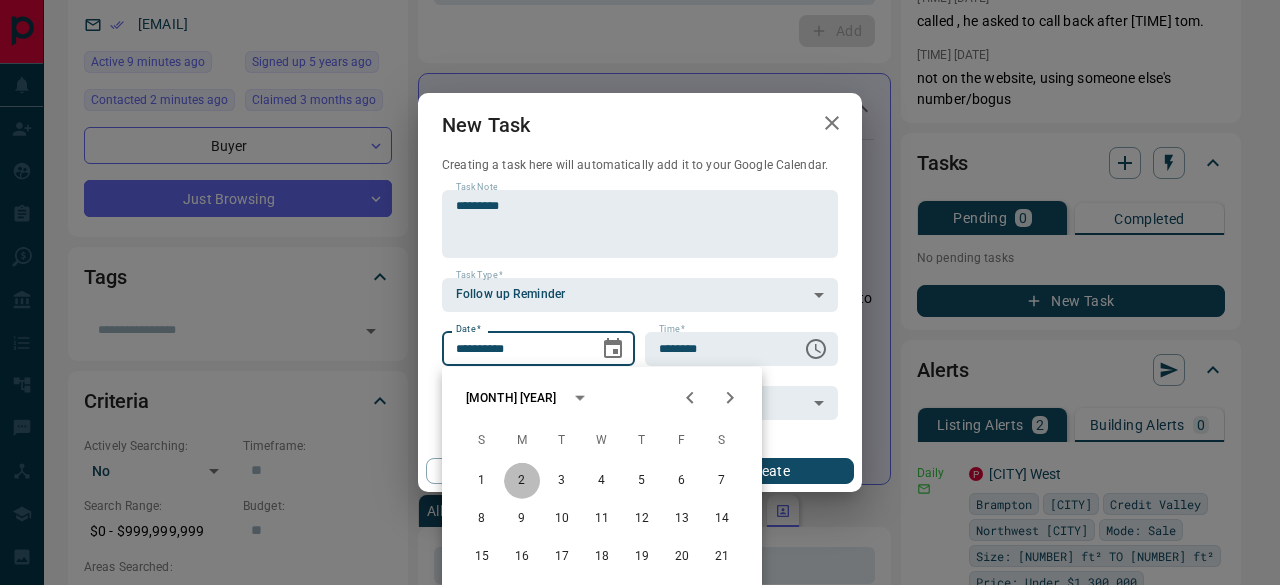 type on "**********" 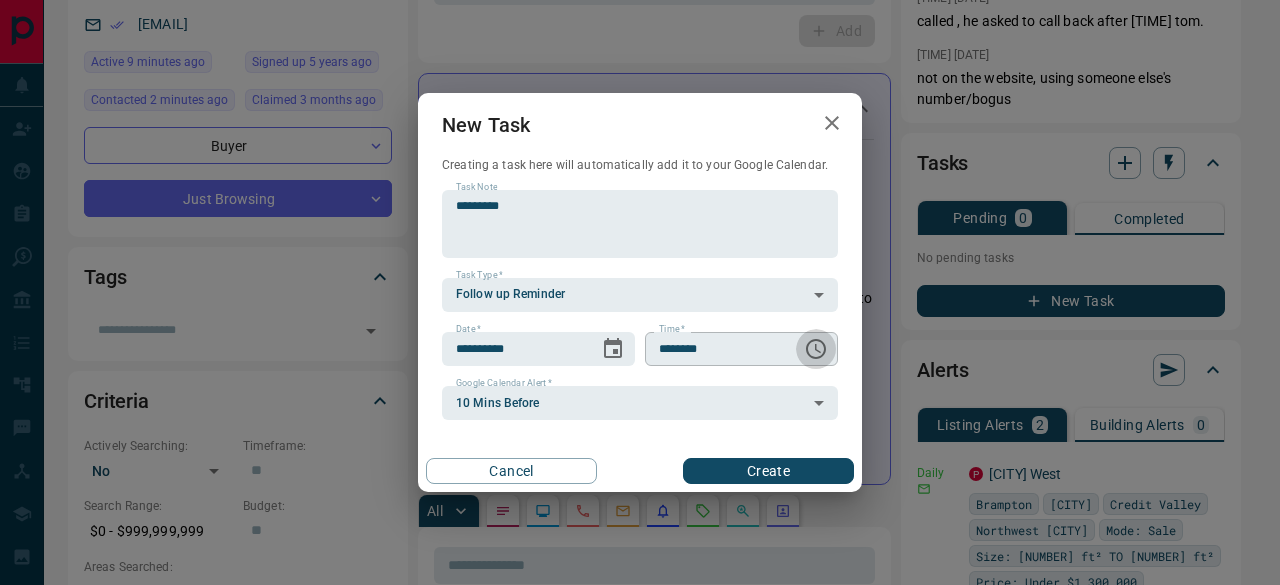 click 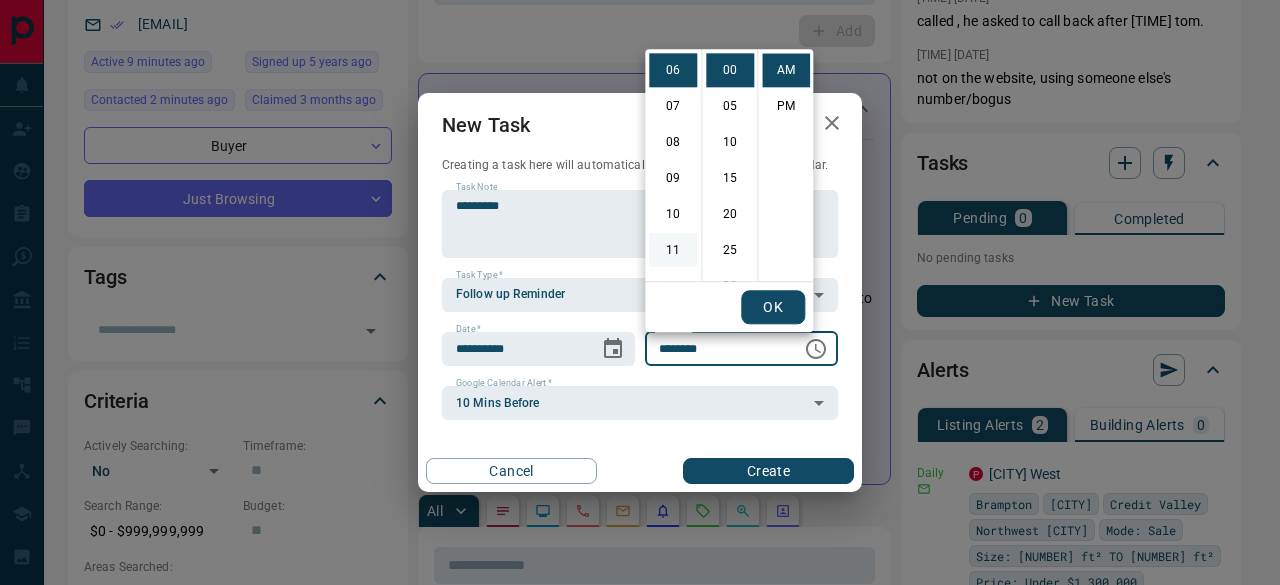 click on "11" at bounding box center [673, 250] 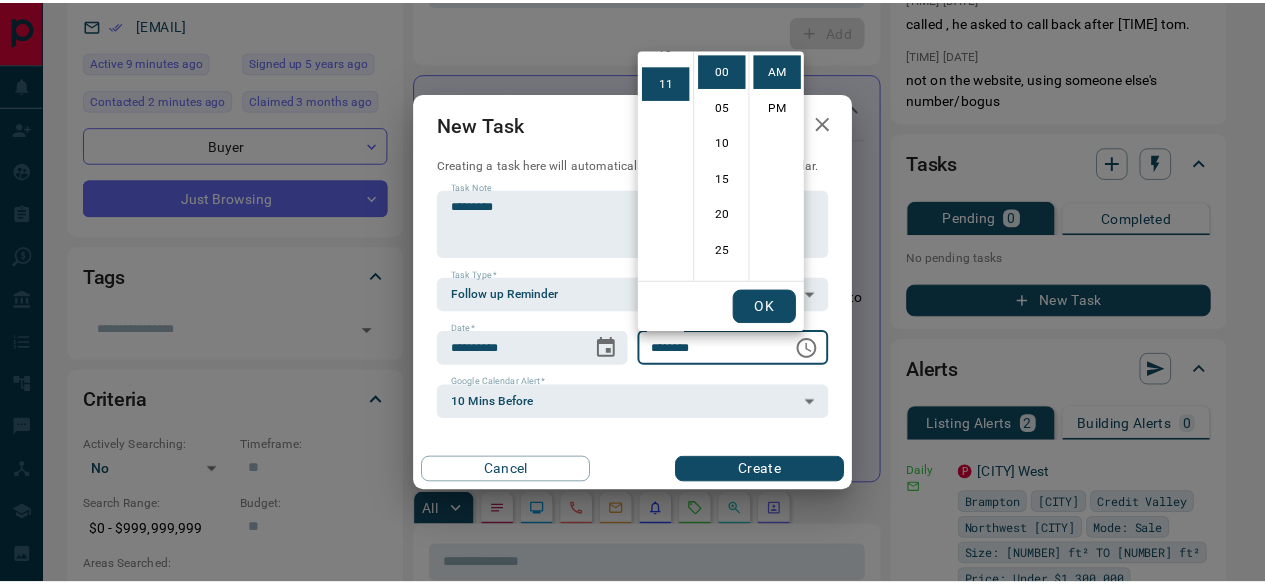 scroll, scrollTop: 390, scrollLeft: 0, axis: vertical 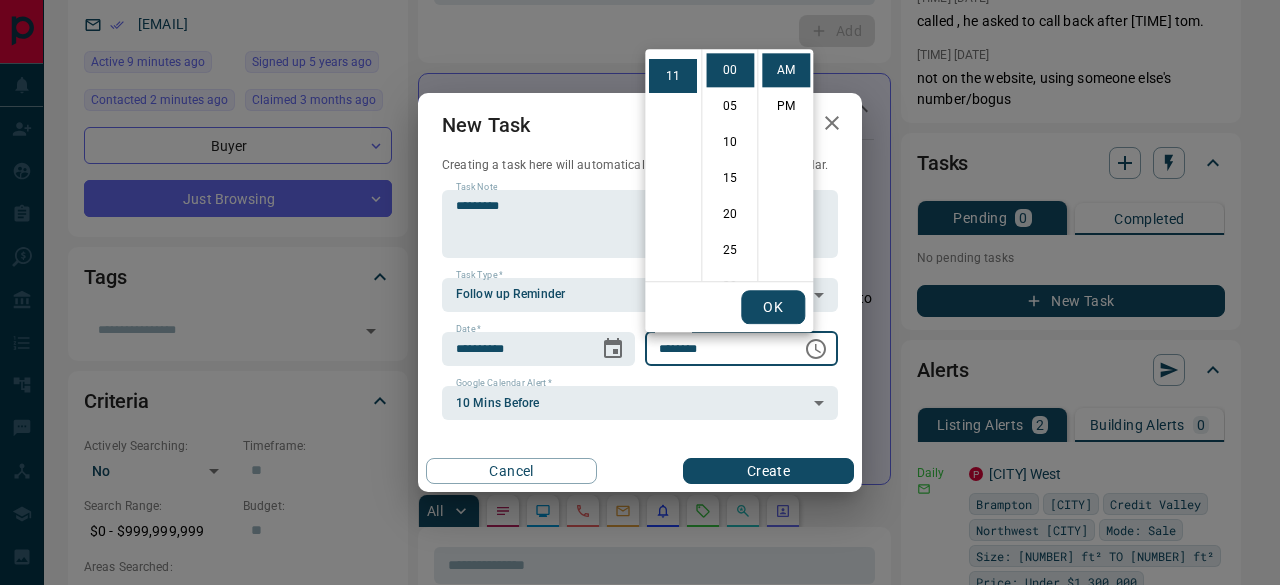 click on "OK" at bounding box center (773, 307) 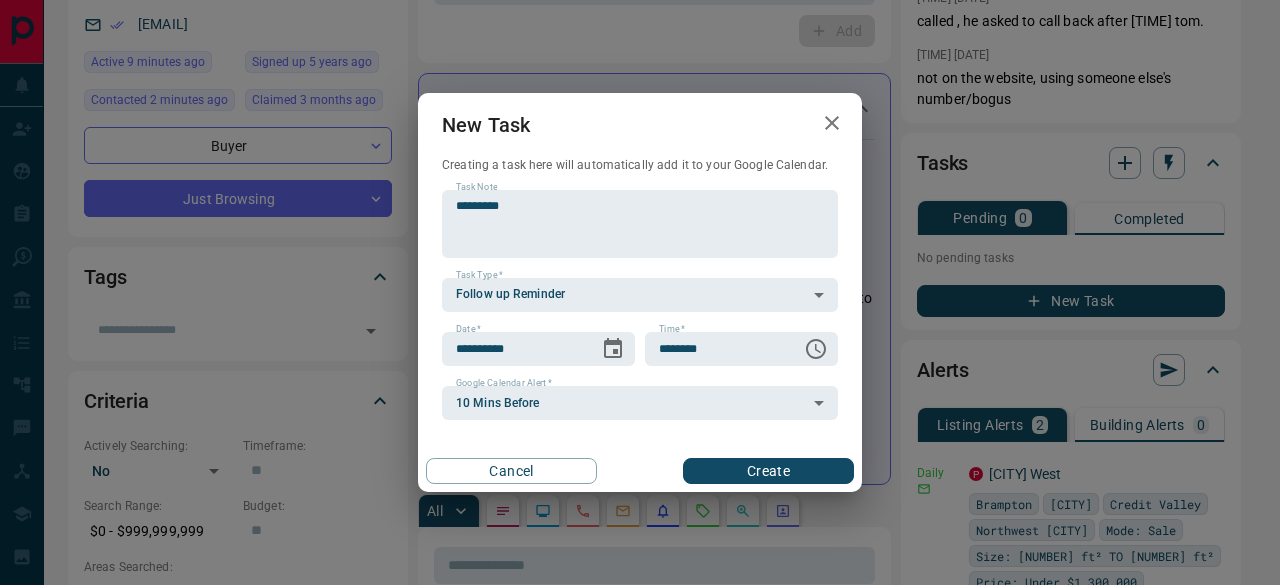 click on "Create" at bounding box center [768, 471] 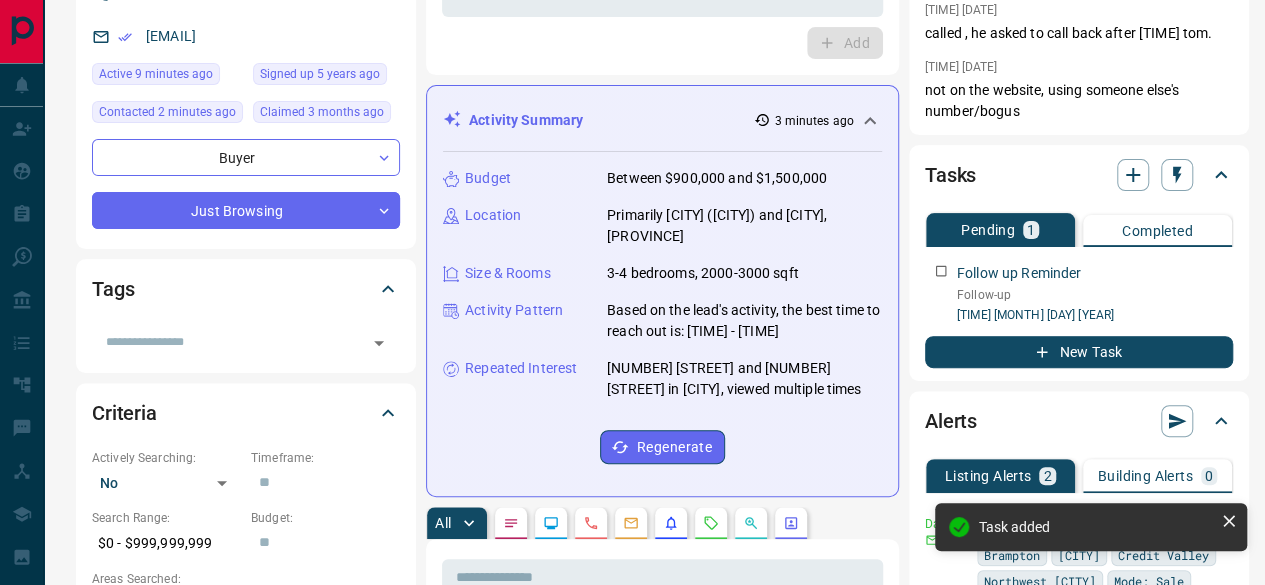 scroll, scrollTop: 0, scrollLeft: 0, axis: both 